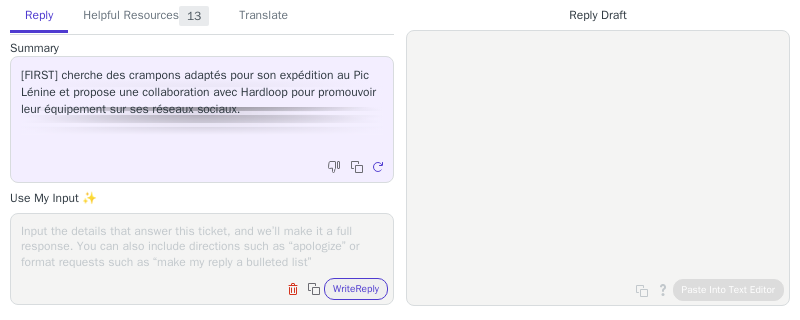 scroll, scrollTop: 0, scrollLeft: 0, axis: both 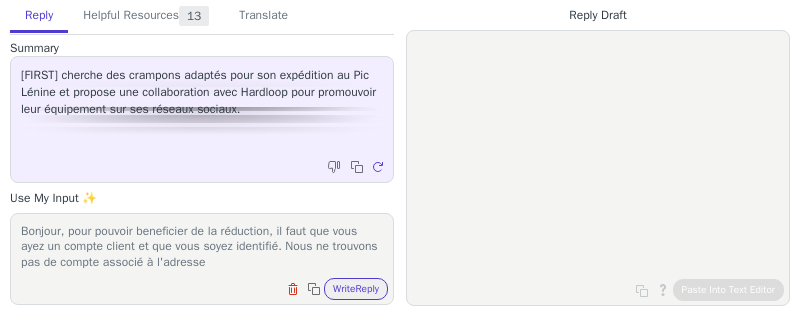 click on "Bonjour, pour pouvoir beneficier de la réduction, il faut que vous ayez un compte client et que vous soyez identifié. Nous ne trouvons pas de compte associé à l'adresse" at bounding box center (202, 246) 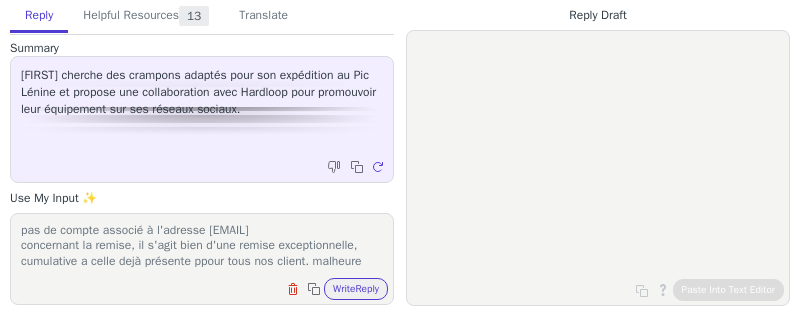 scroll, scrollTop: 62, scrollLeft: 0, axis: vertical 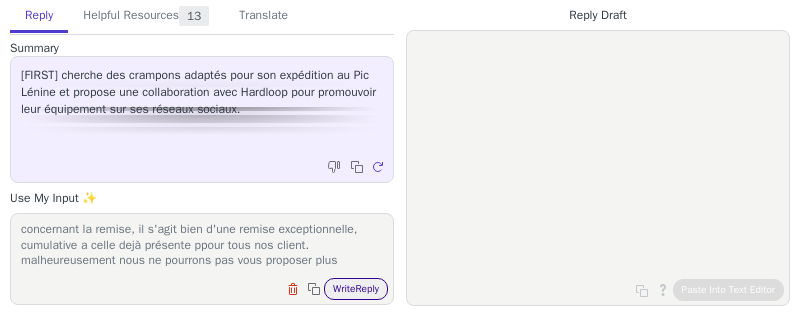 type on "Bonjour, pour pouvoir beneficier de la réduction, il faut que vous ayez un compte client et que vous soyez identifié. Nous ne trouvons pas de compte associé à l'adresse [EMAIL]
concernant la remise, il s'agit bien d'une remise exceptionnelle, cumulative a celle dejà présente ppour tous nos client. malheureusement nous ne pourrons pas vous proposer plus" 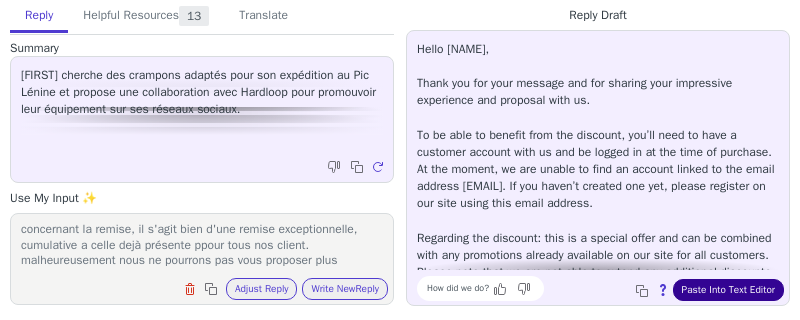 click on "Paste Into Text Editor" at bounding box center [728, 290] 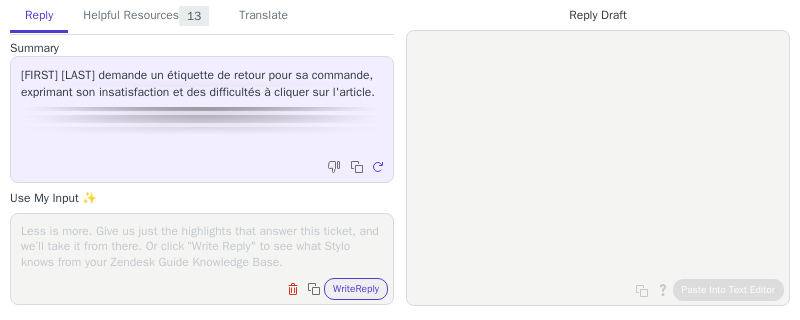 scroll, scrollTop: 0, scrollLeft: 0, axis: both 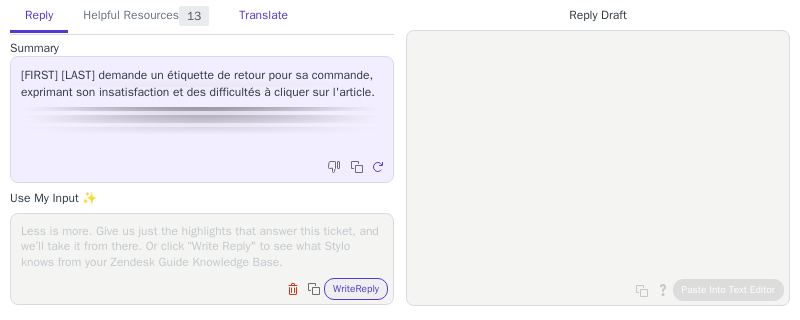 click on "Translate" at bounding box center (263, 16) 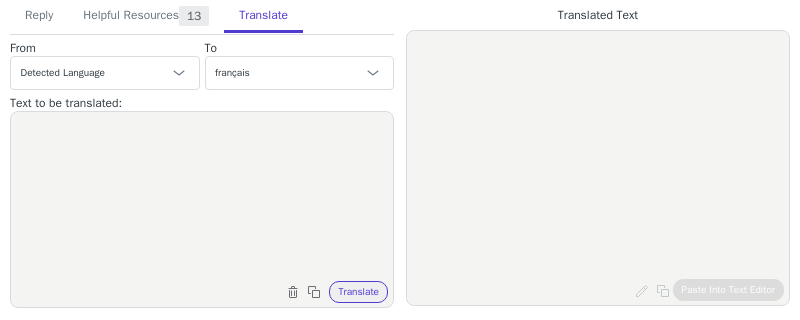 click at bounding box center [202, 197] 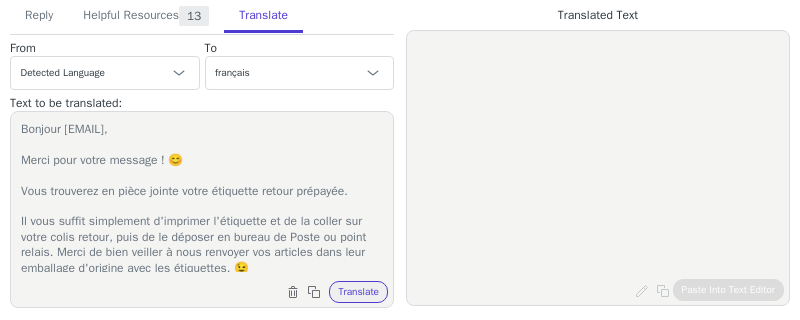 scroll, scrollTop: 95, scrollLeft: 0, axis: vertical 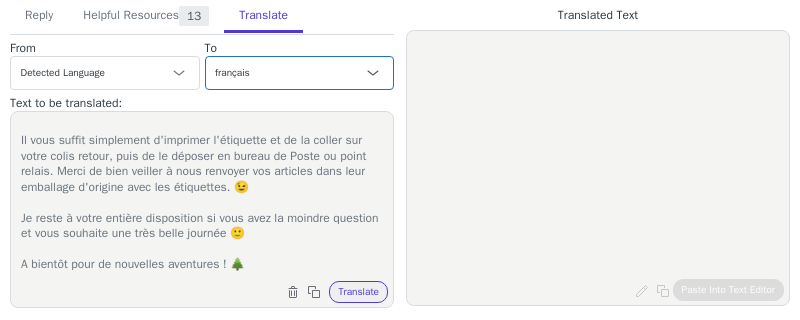 type on "Bonjour [EMAIL],
Merci pour votre message ! 😊
Vous trouverez en pièce jointe votre étiquette retour prépayée.
Il vous suffit simplement d'imprimer l'étiquette et de la coller sur votre colis retour, puis de le déposer en bureau de Poste ou point relais. Merci de bien veiller à nous renvoyer vos articles dans leur emballage d'origine avec les étiquettes. 😉
Je reste à votre entière disposition si vous avez la moindre question et vous souhaite une très belle journée 🙂
A bientôt pour de nouvelles aventures ! 🌲" 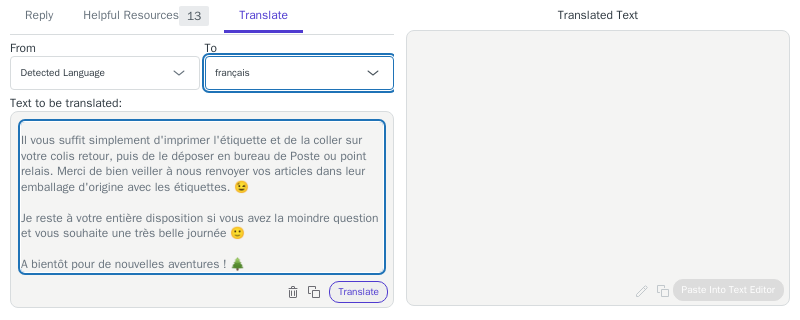 click on "tchèque - čeština English danois - dansk néerlandais - Nederlands français French (Canada) allemand - Deutsch italien - italiano Japanese Korean Norwegian polonais - polski Portuguese Portuguese (Brazil) Slovak espagnol - español suédois - svenska allemand (Autriche) - Deutsch (Österreich) allemand (Suisse) - Deutsch (Schweiz) anglais (Royaume-Uni) - English (United Kingdom) espagnol (Espagne) - español (España) français (Suisse) finnois - suomi" at bounding box center [300, 73] 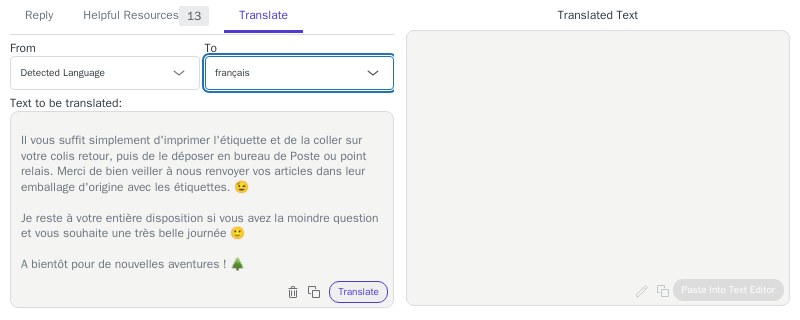 select on "de" 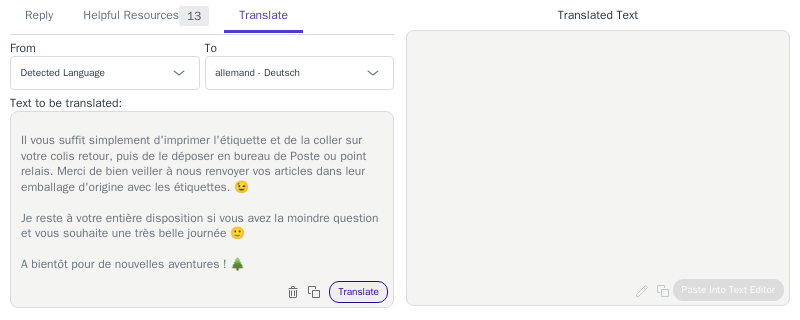 click on "Translate" at bounding box center (358, 292) 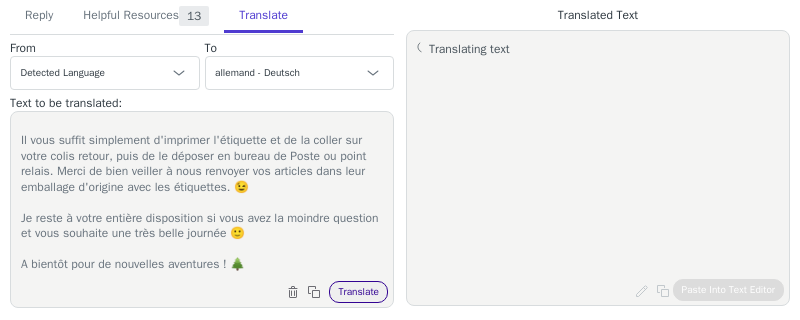 click on "Translate" at bounding box center [358, 292] 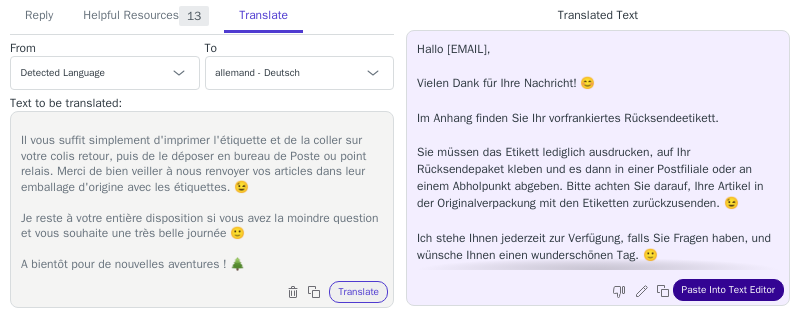click on "Paste Into Text Editor" at bounding box center [728, 290] 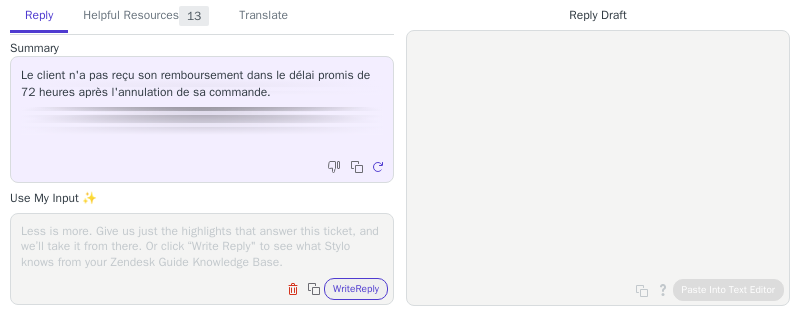scroll, scrollTop: 0, scrollLeft: 0, axis: both 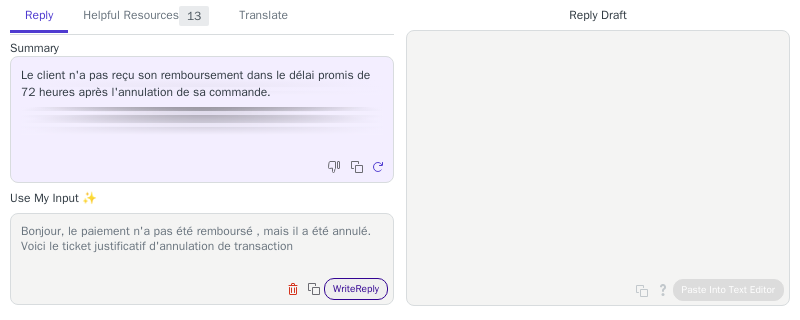 type on "Bonjour, le paiement n'a pas été remboursé , mais il a été annulé. Voici le ticket justificatif d'annulation de transaction" 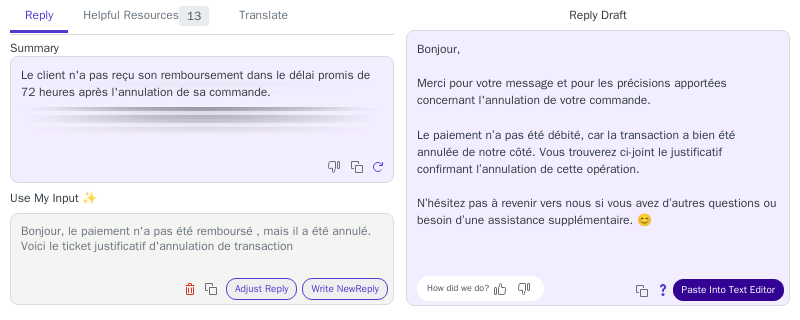 click on "Paste Into Text Editor" at bounding box center (728, 290) 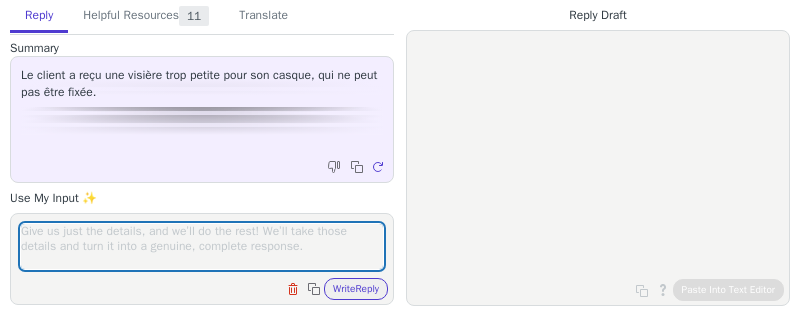 scroll, scrollTop: 0, scrollLeft: 0, axis: both 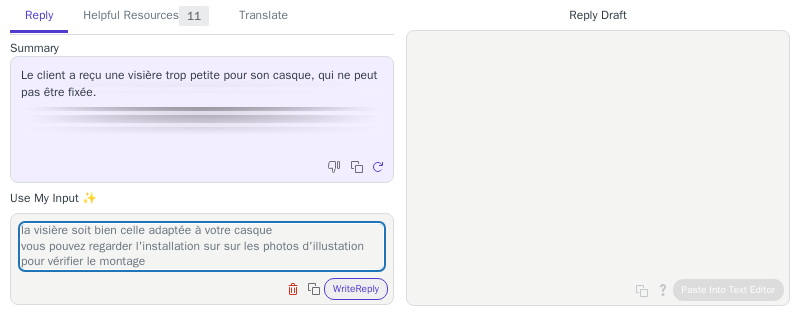type on "Bonjour, merci pour la photo et pour les explication. il semblke que la visière soit bien celle adaptée à votre casque
vous pouvez regarder l'installation sur sur les photos d'illustation pour vérifier le montage" 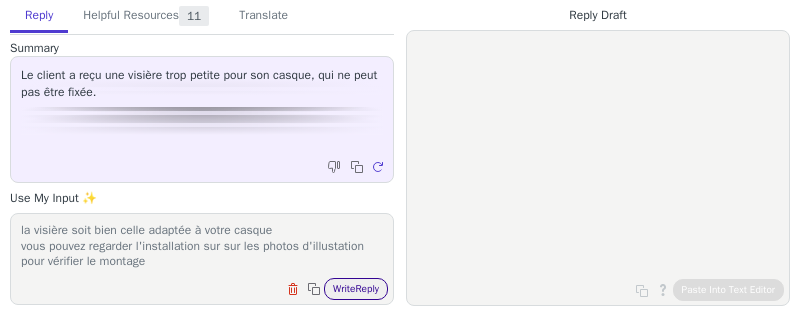 click on "Write  Reply" at bounding box center (356, 289) 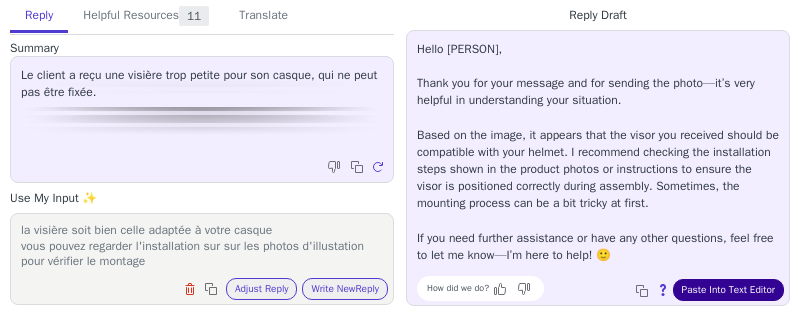 click on "Paste Into Text Editor" at bounding box center (728, 290) 